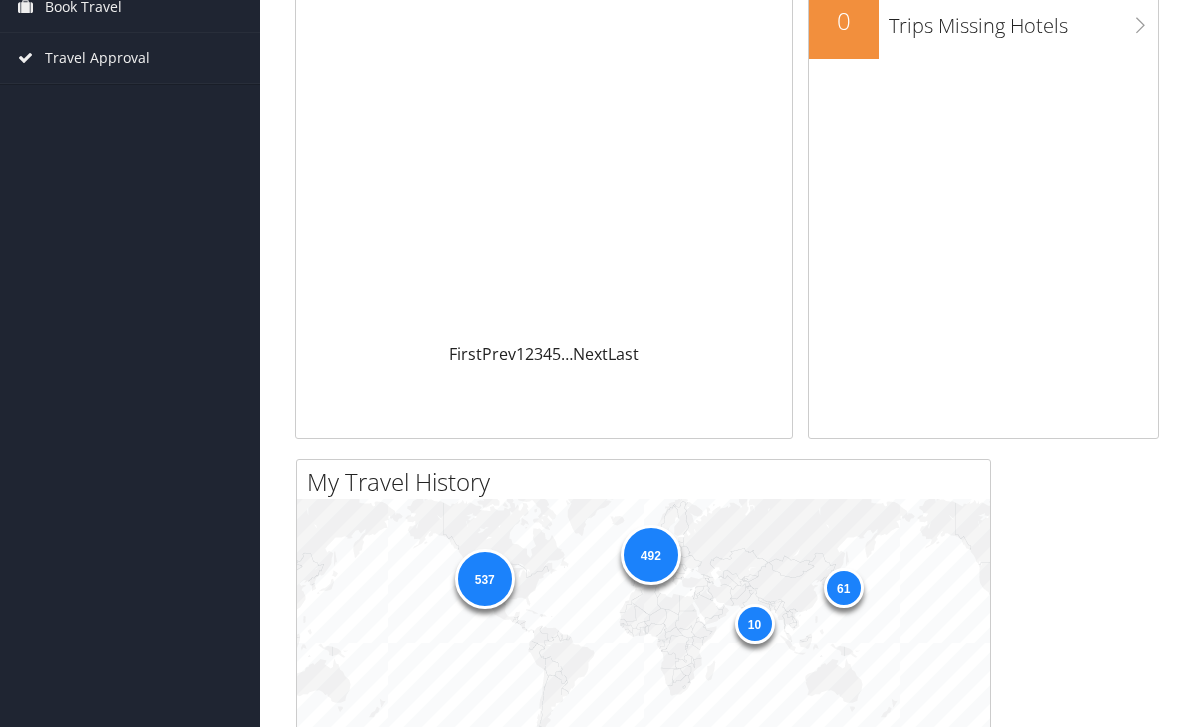 scroll, scrollTop: 0, scrollLeft: 0, axis: both 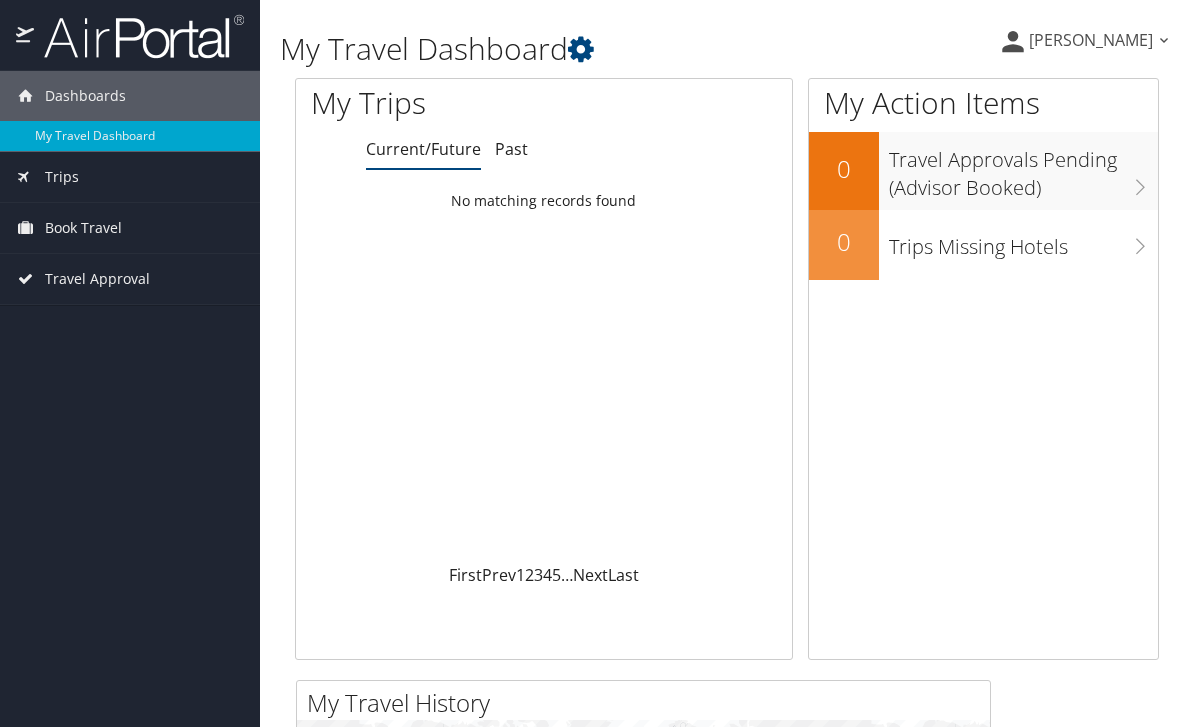 click on "[PERSON_NAME]" at bounding box center [1091, 40] 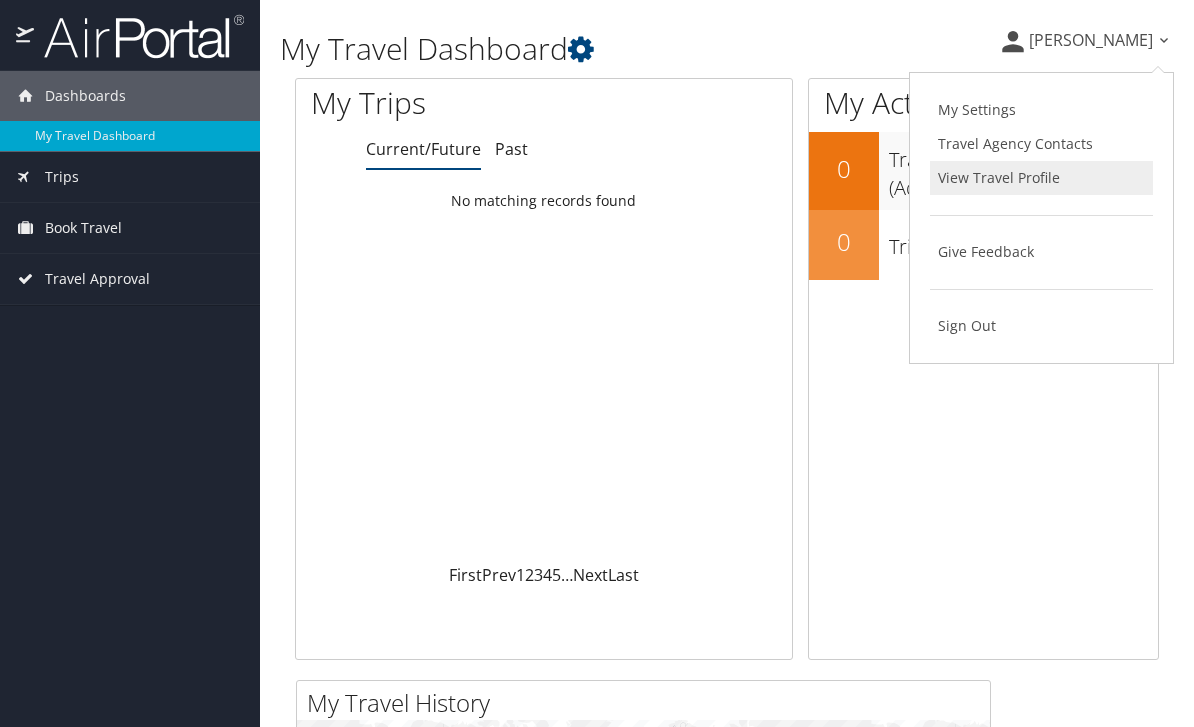 click on "View Travel Profile" at bounding box center [1041, 178] 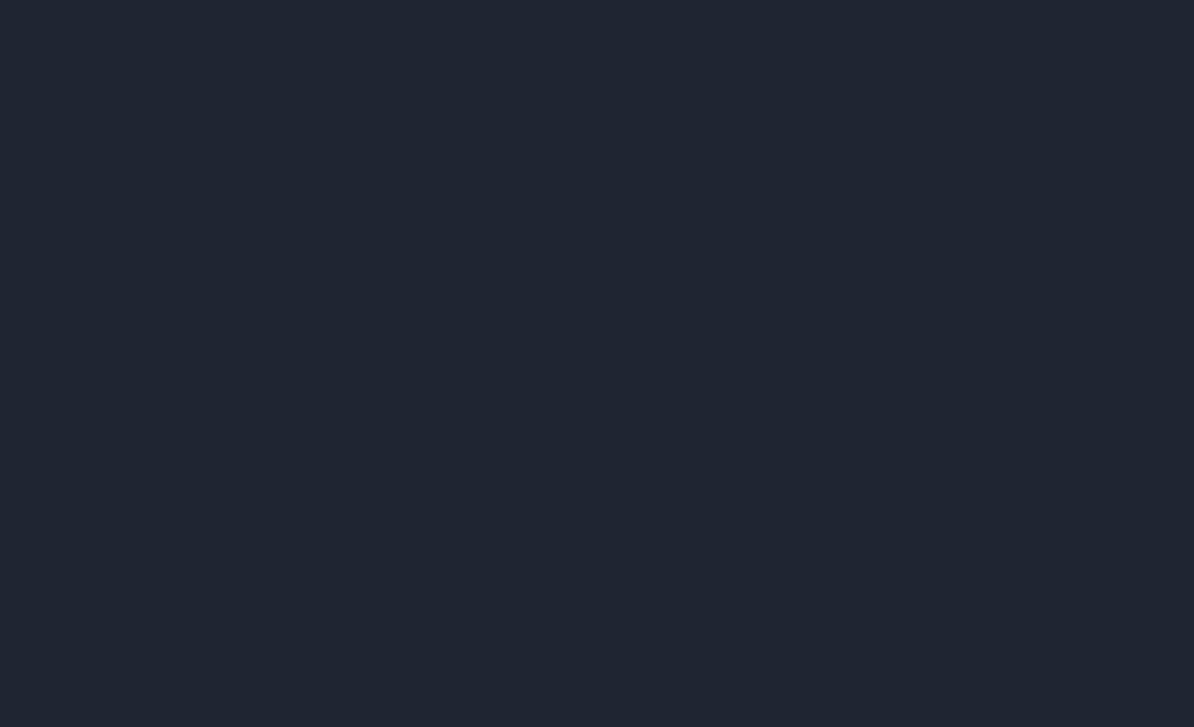 scroll, scrollTop: 0, scrollLeft: 0, axis: both 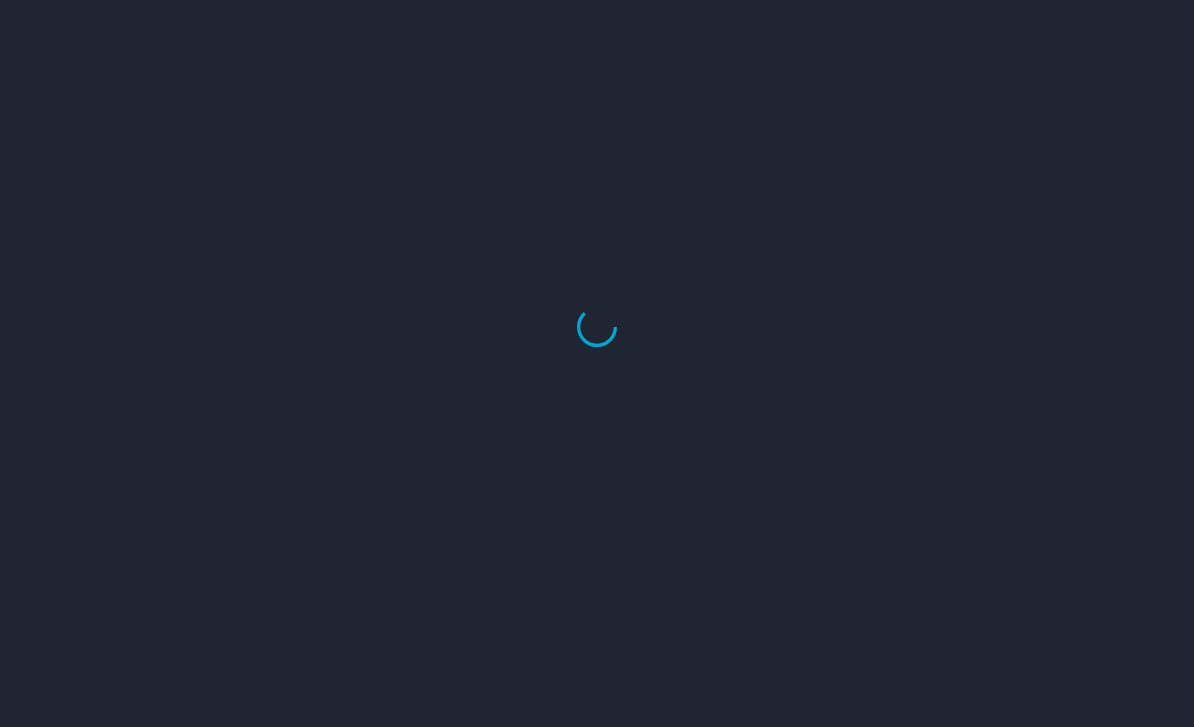 select on "US" 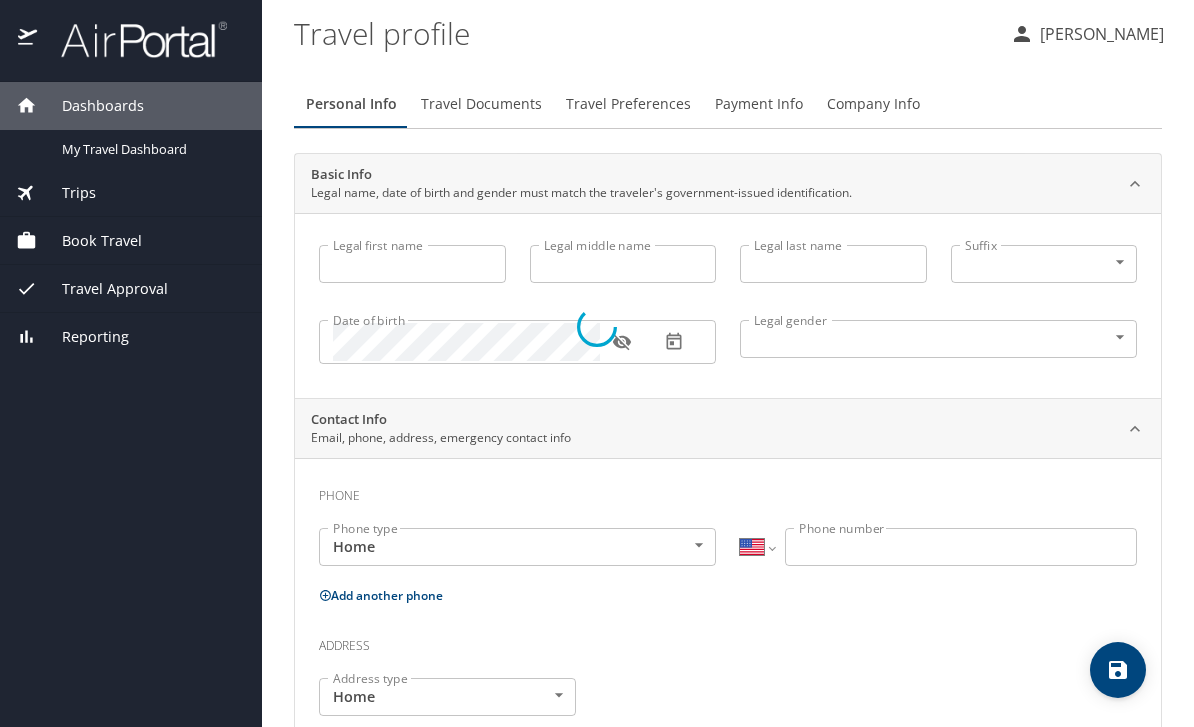 type on "Brandon" 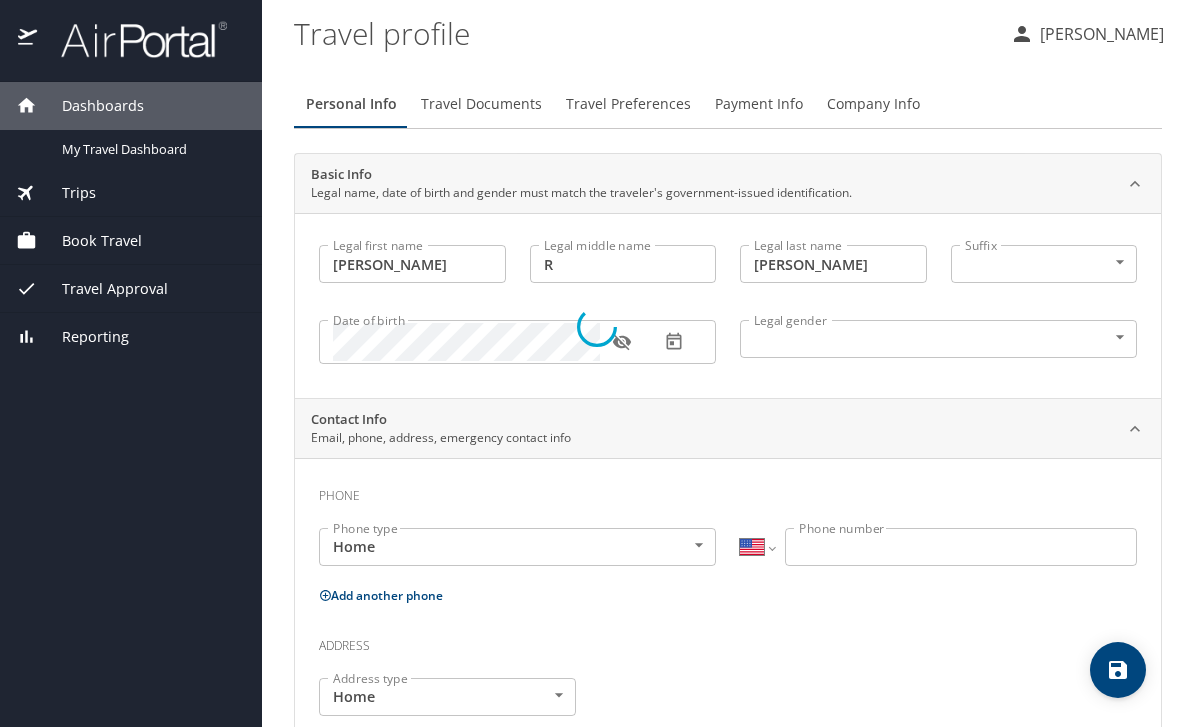 type on "Male" 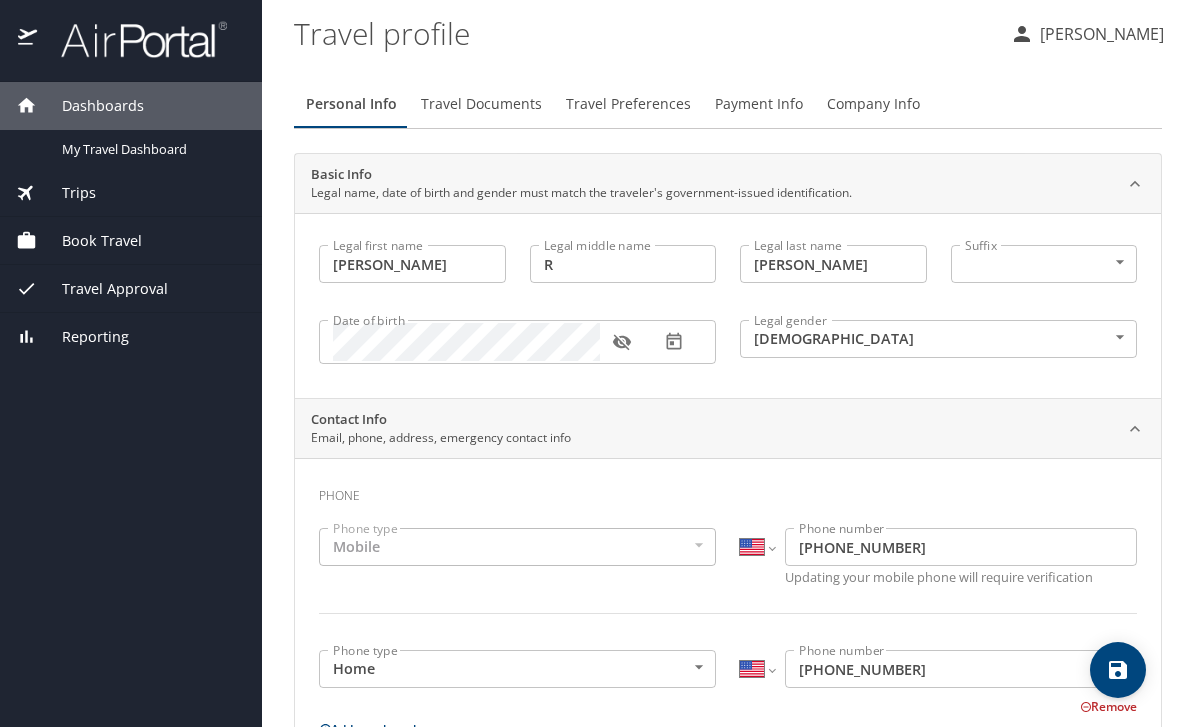 scroll, scrollTop: 0, scrollLeft: 0, axis: both 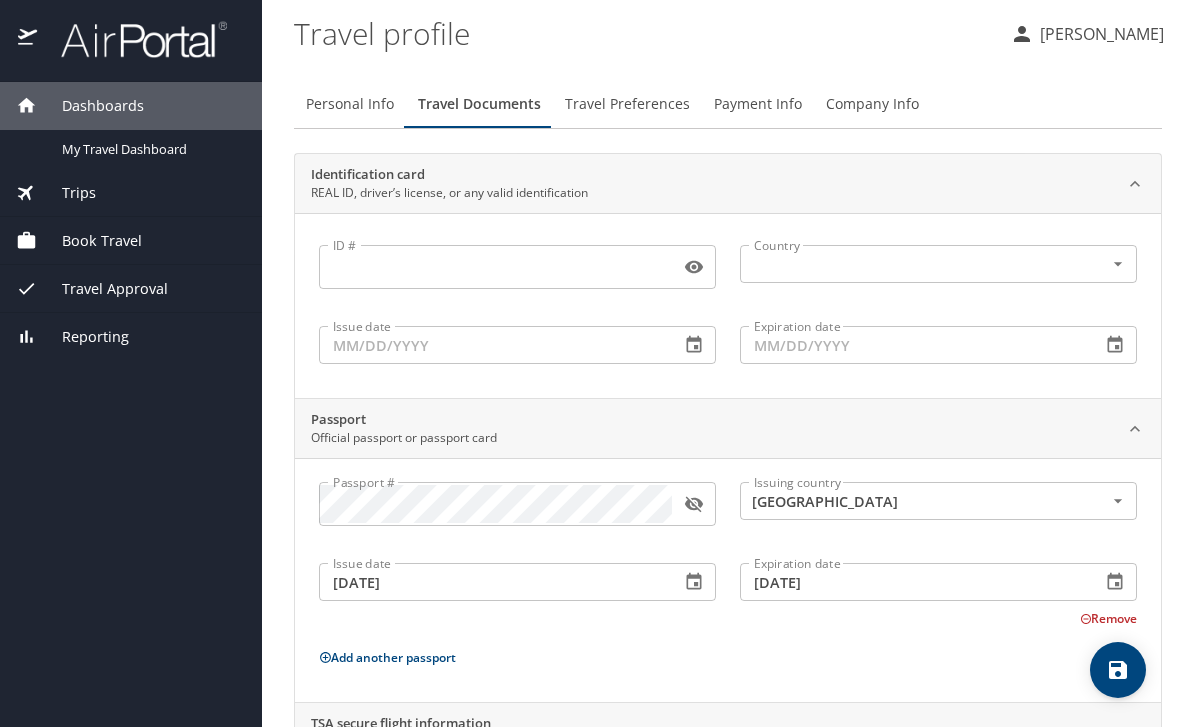 click on "Travel Preferences" at bounding box center [627, 104] 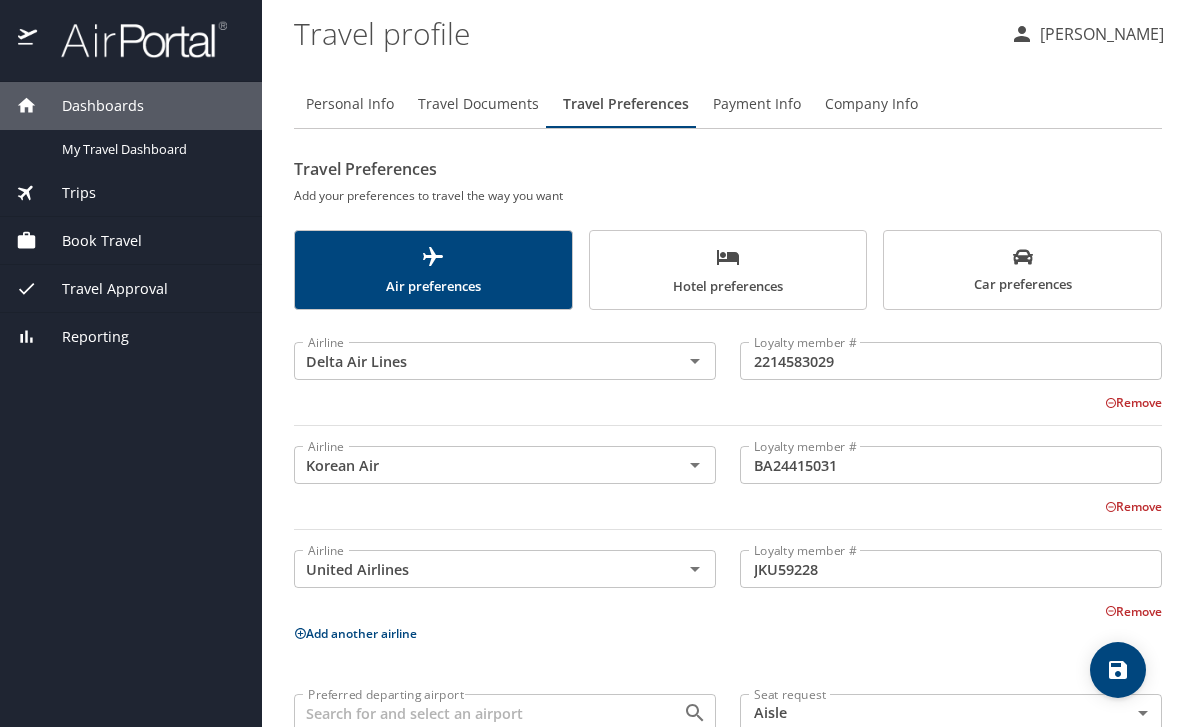 click on "Hotel preferences" at bounding box center [728, 271] 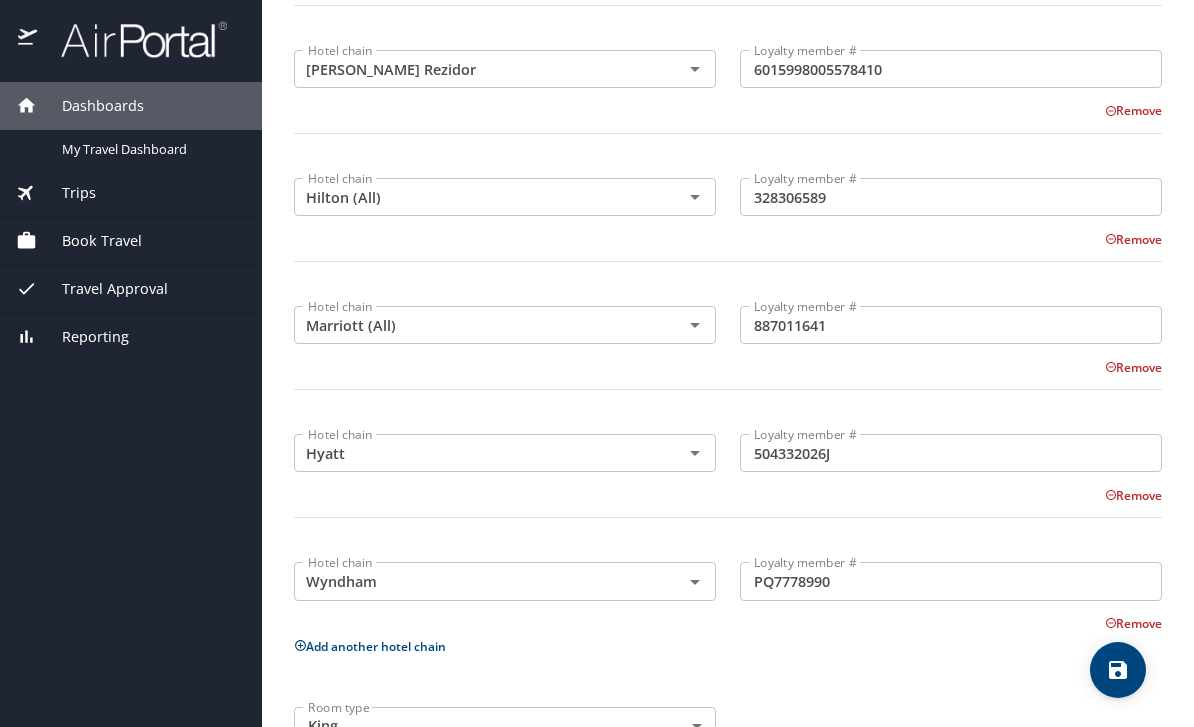 scroll, scrollTop: 417, scrollLeft: 0, axis: vertical 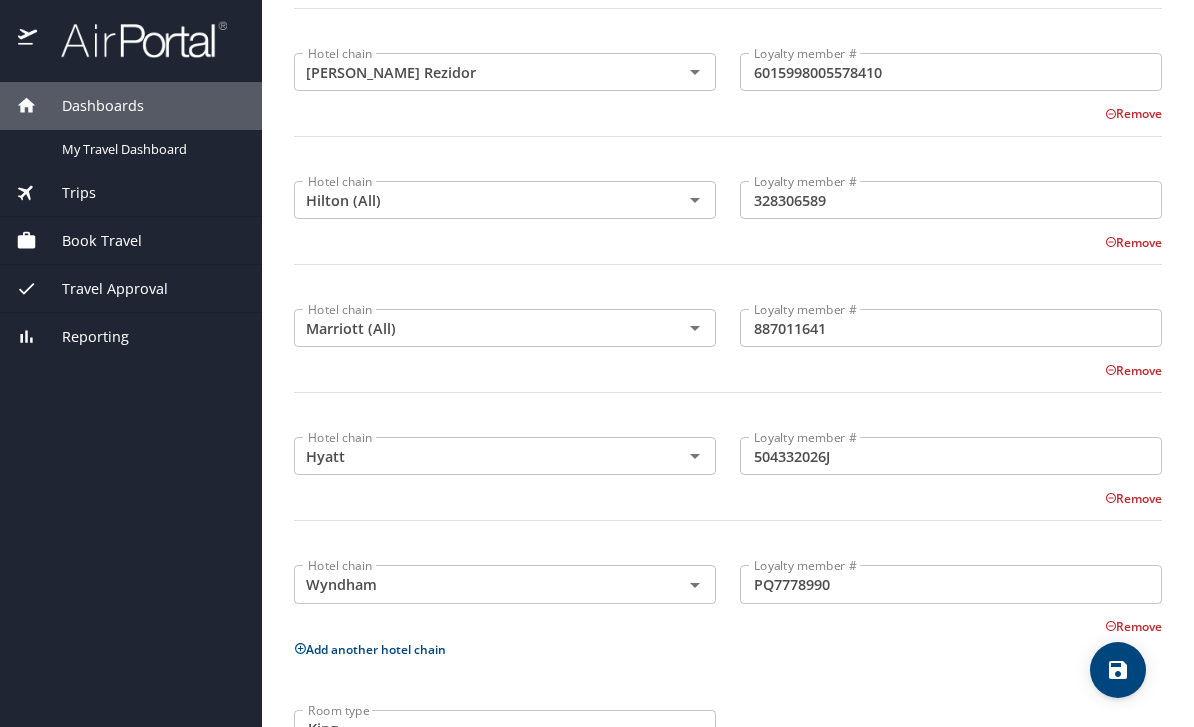 click on "Add another hotel chain" at bounding box center [370, 649] 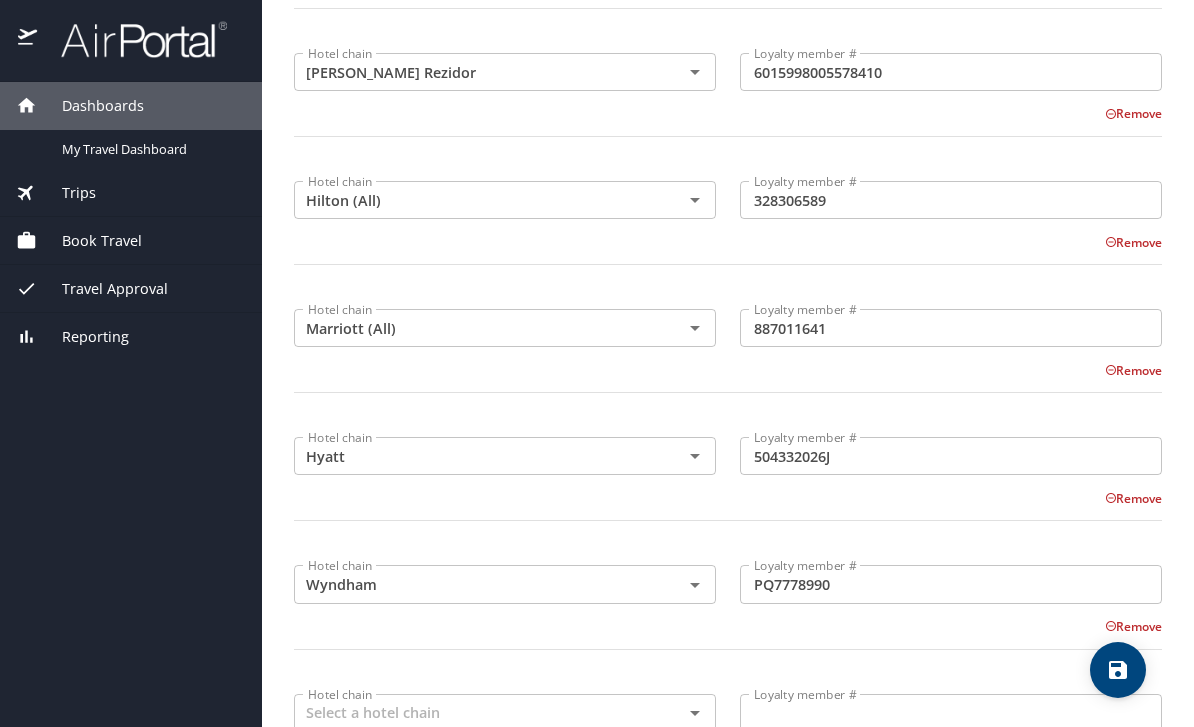 click at bounding box center [681, 713] 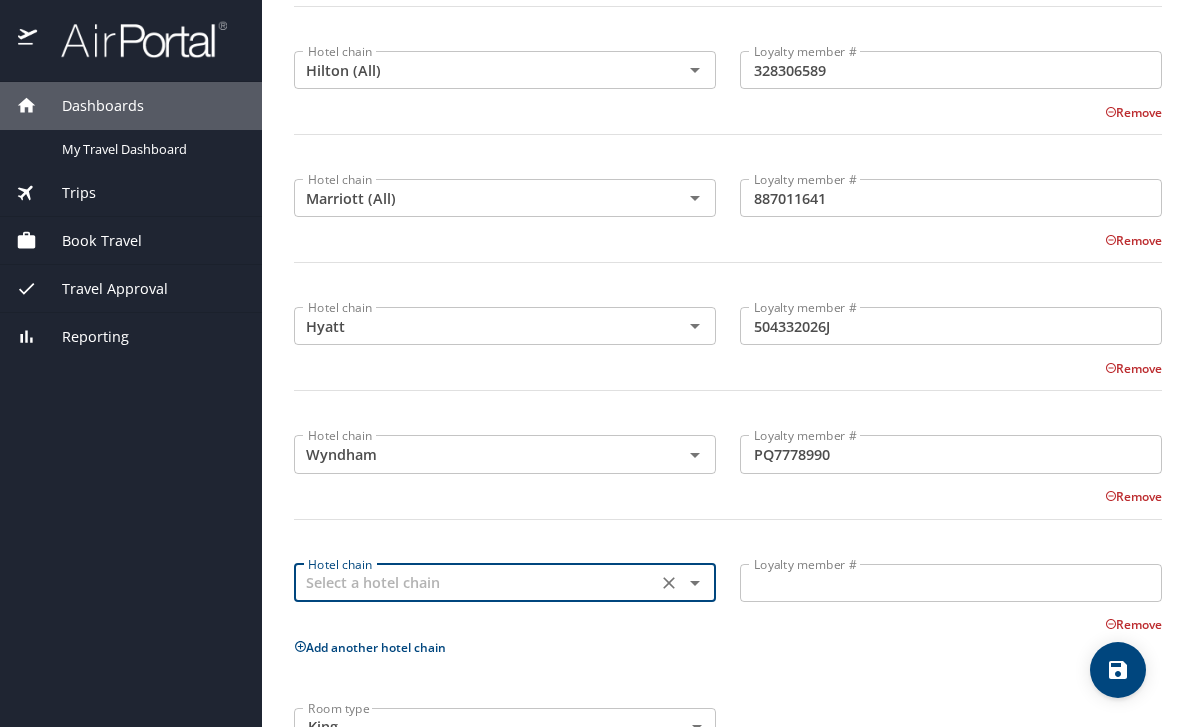 scroll, scrollTop: 545, scrollLeft: 0, axis: vertical 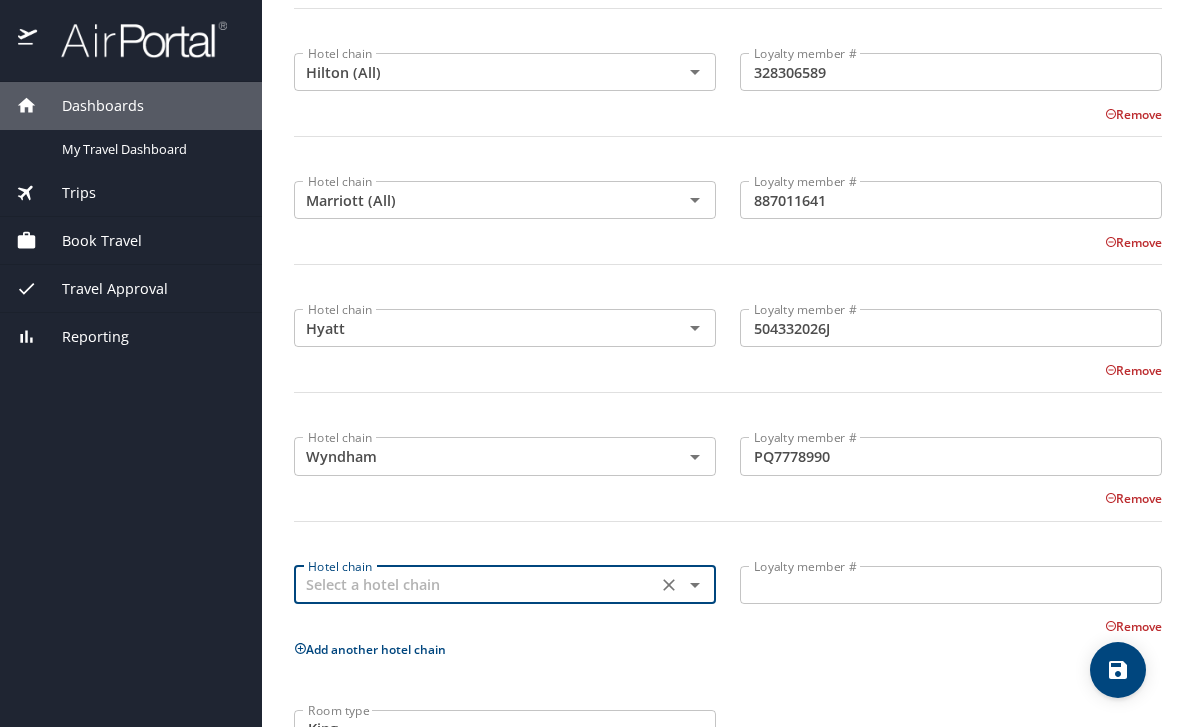 click 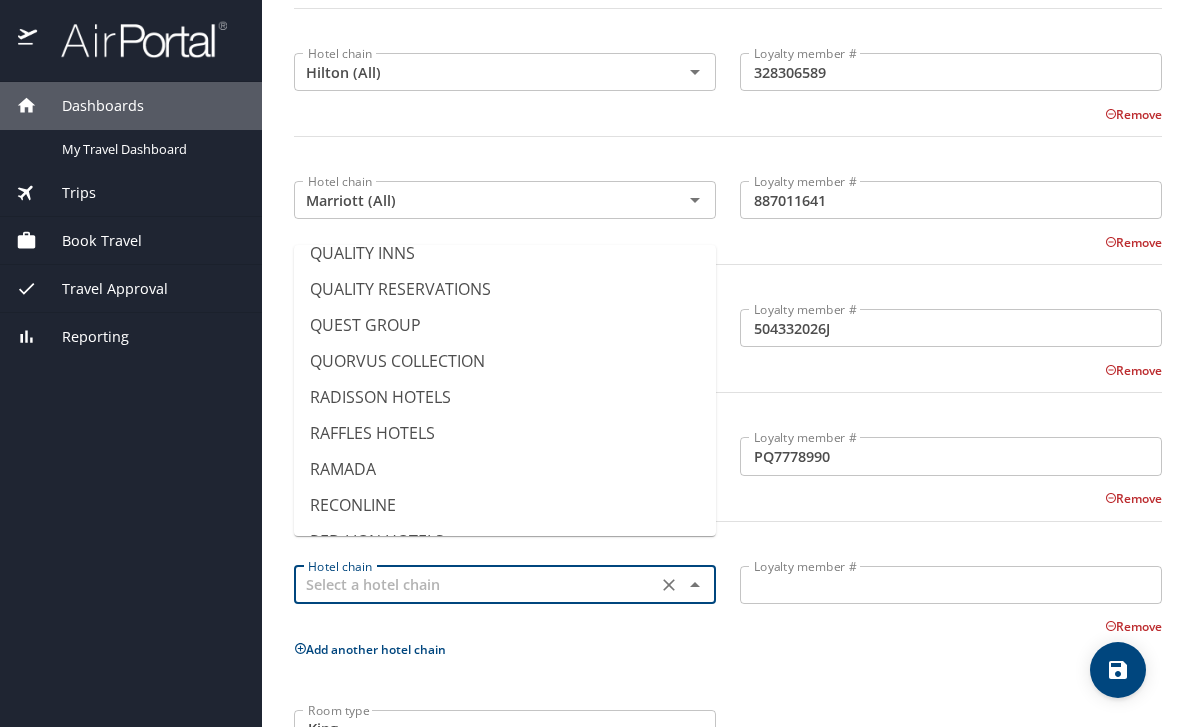 scroll, scrollTop: 9050, scrollLeft: 0, axis: vertical 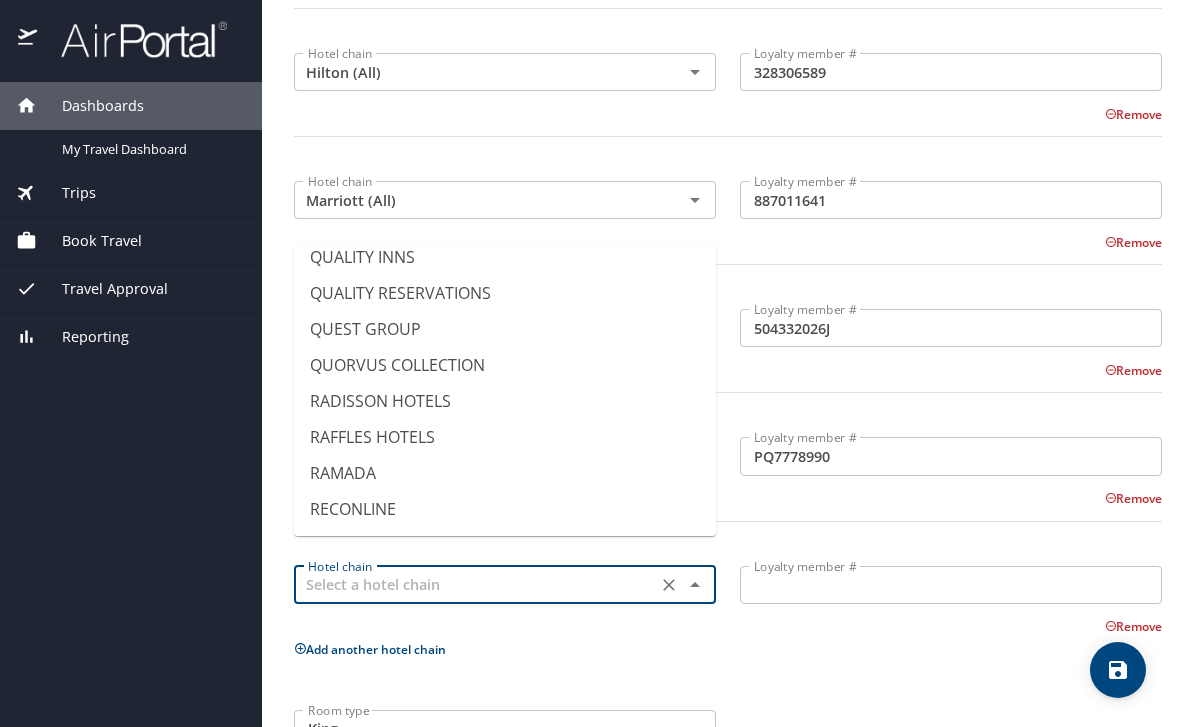 click on "RADISSON HOTELS" at bounding box center (505, 401) 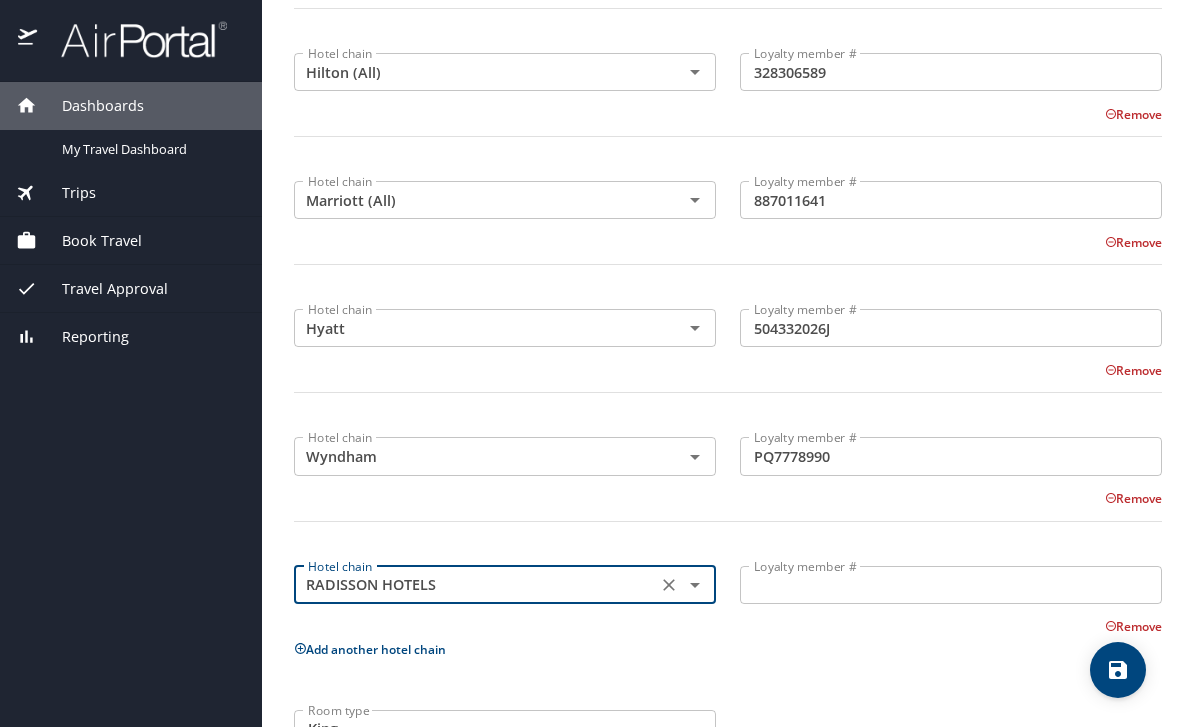 click on "Loyalty member #" at bounding box center [951, 585] 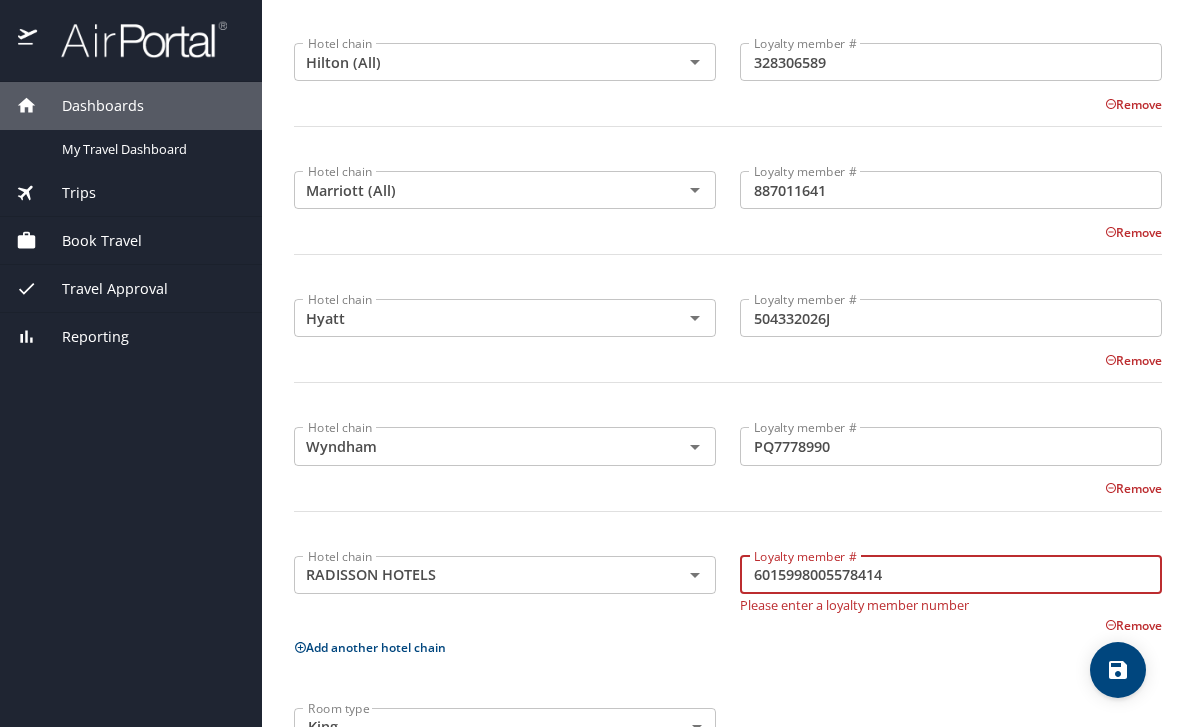 scroll, scrollTop: 553, scrollLeft: 0, axis: vertical 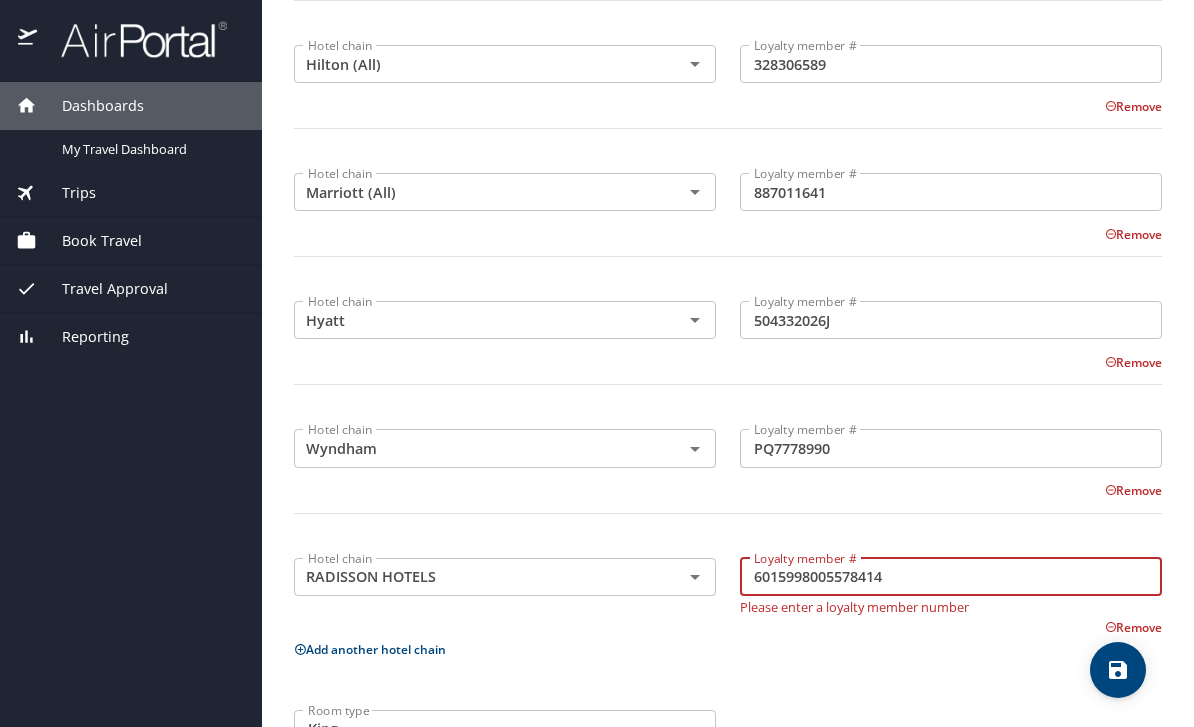 type on "6015998005578414" 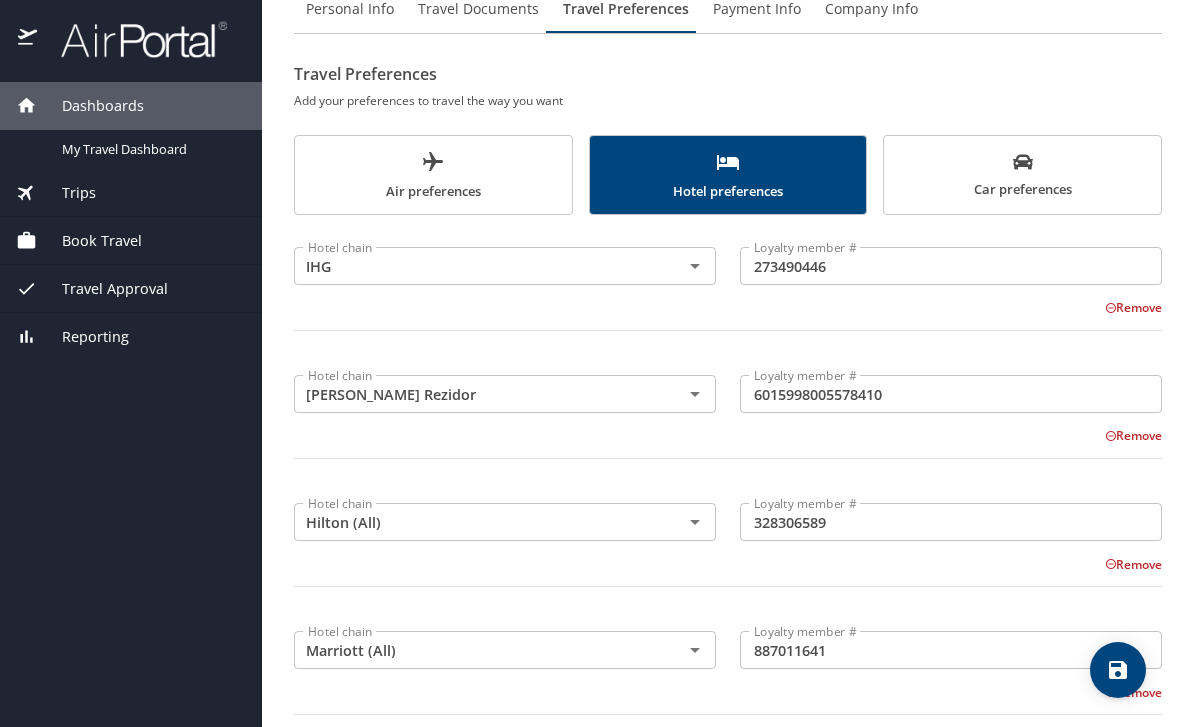 scroll, scrollTop: 96, scrollLeft: 0, axis: vertical 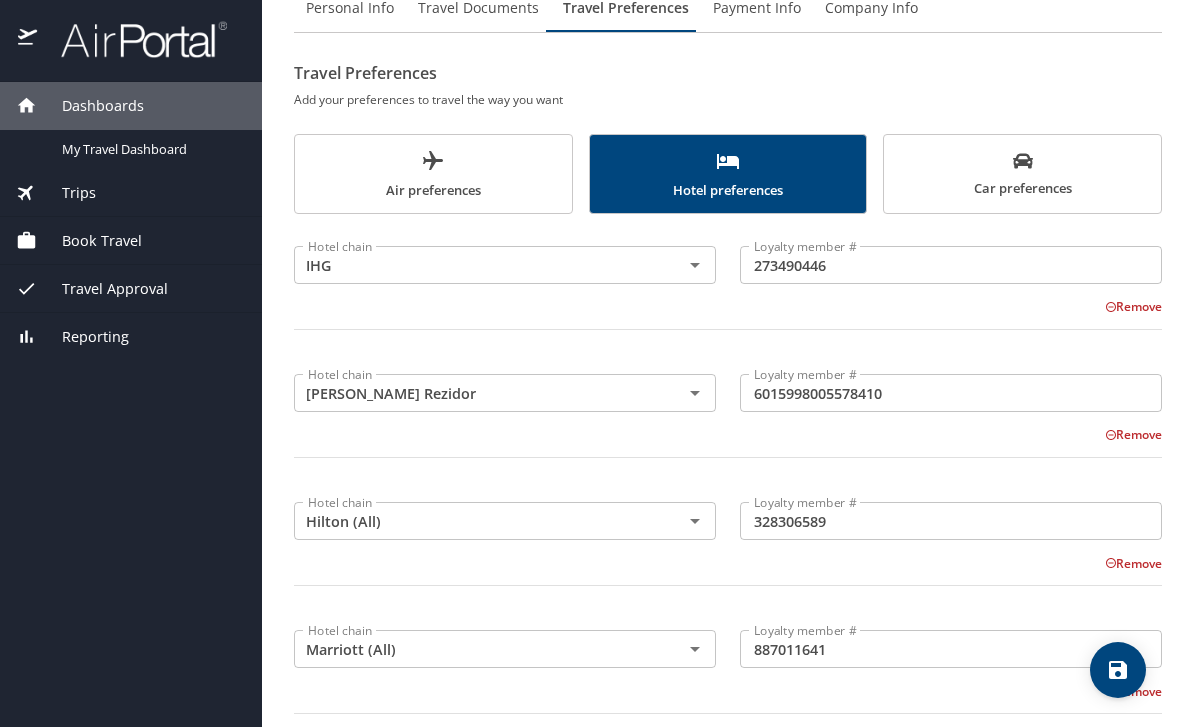 click on "Remove" at bounding box center [1133, 434] 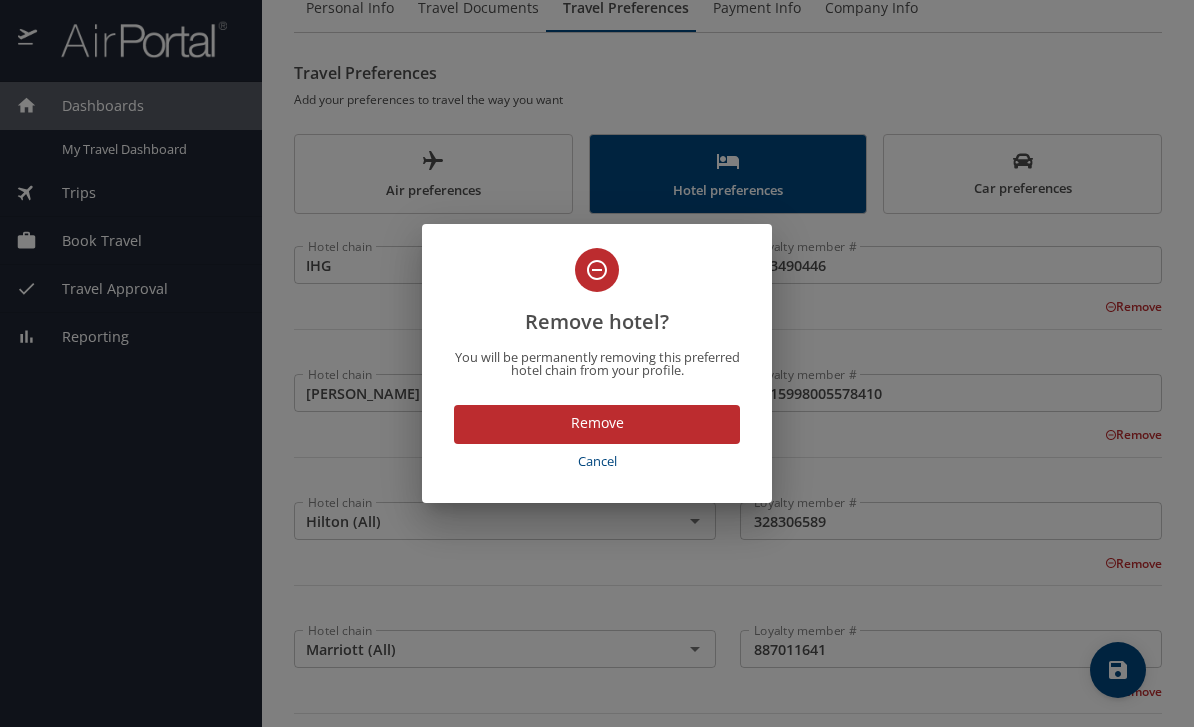 click on "Remove hotel? You will be permanently removing this preferred hotel chain from your profile. Remove Cancel" at bounding box center [597, 363] 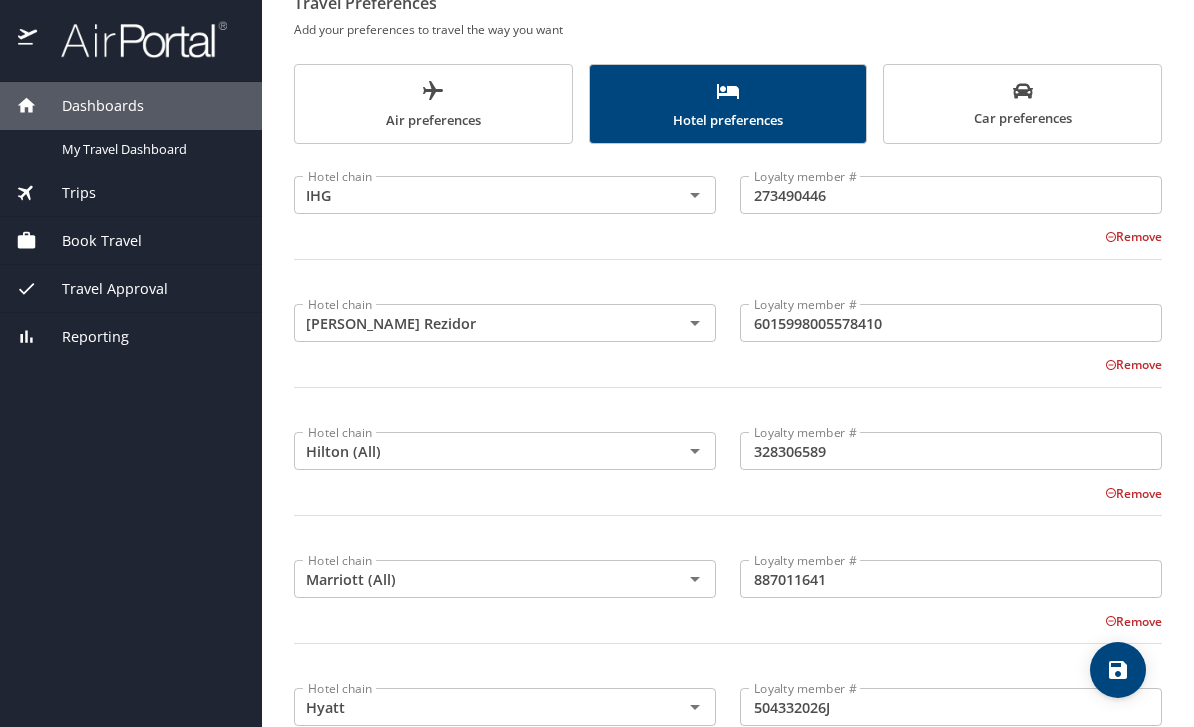 scroll, scrollTop: 164, scrollLeft: 0, axis: vertical 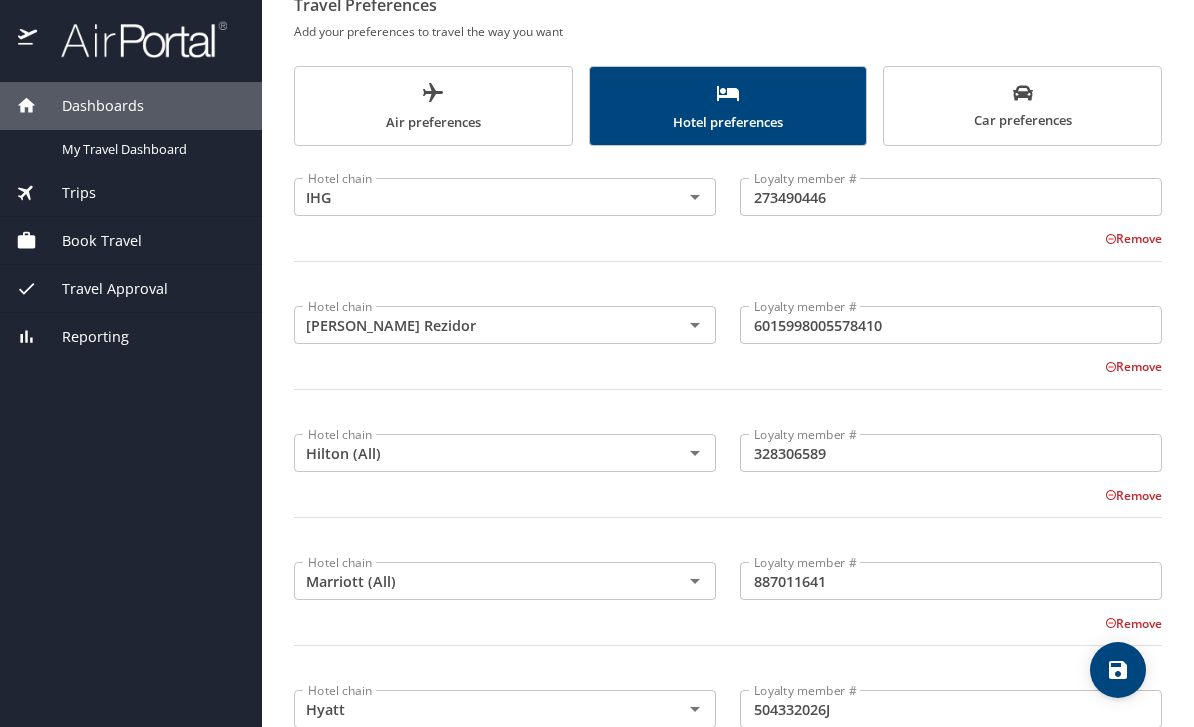 click on "Remove" at bounding box center [1133, 366] 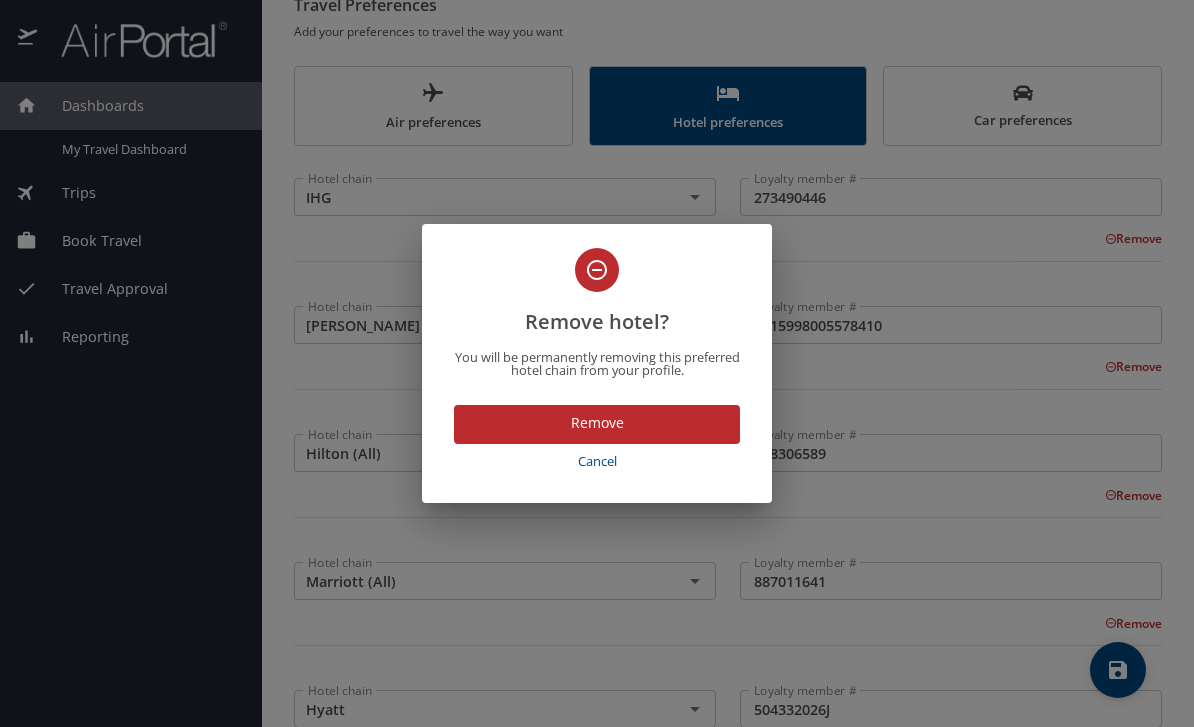 click on "Remove" at bounding box center [597, 423] 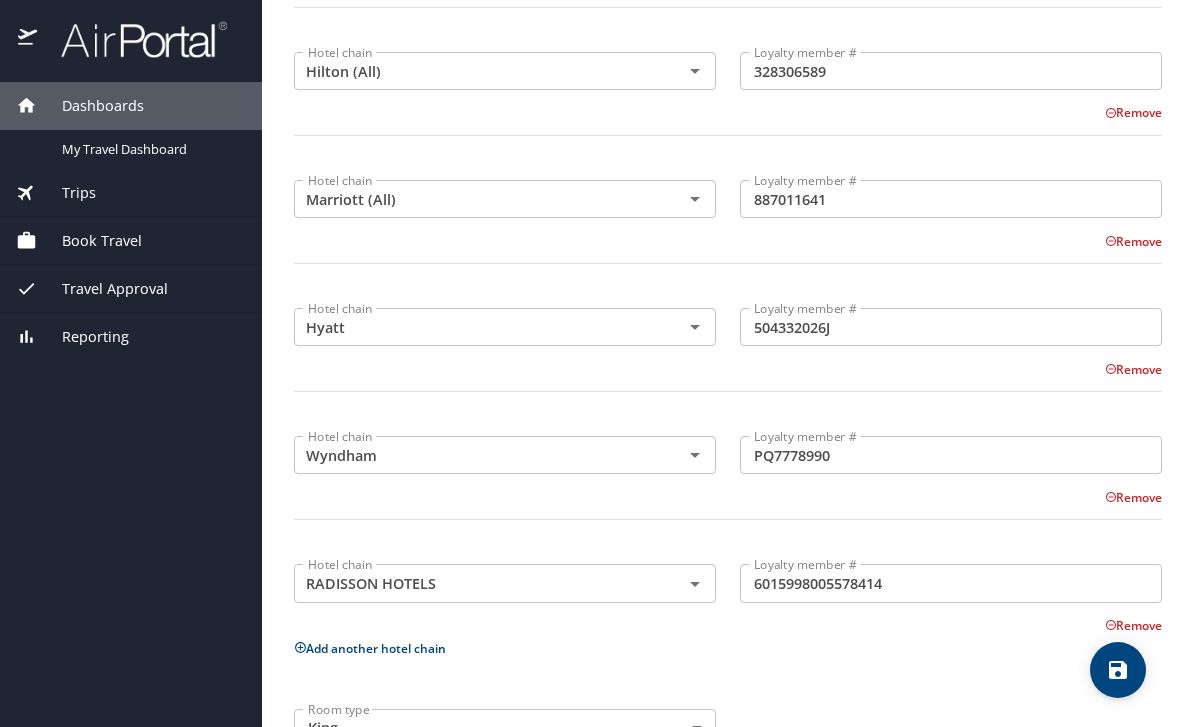 scroll, scrollTop: 417, scrollLeft: 0, axis: vertical 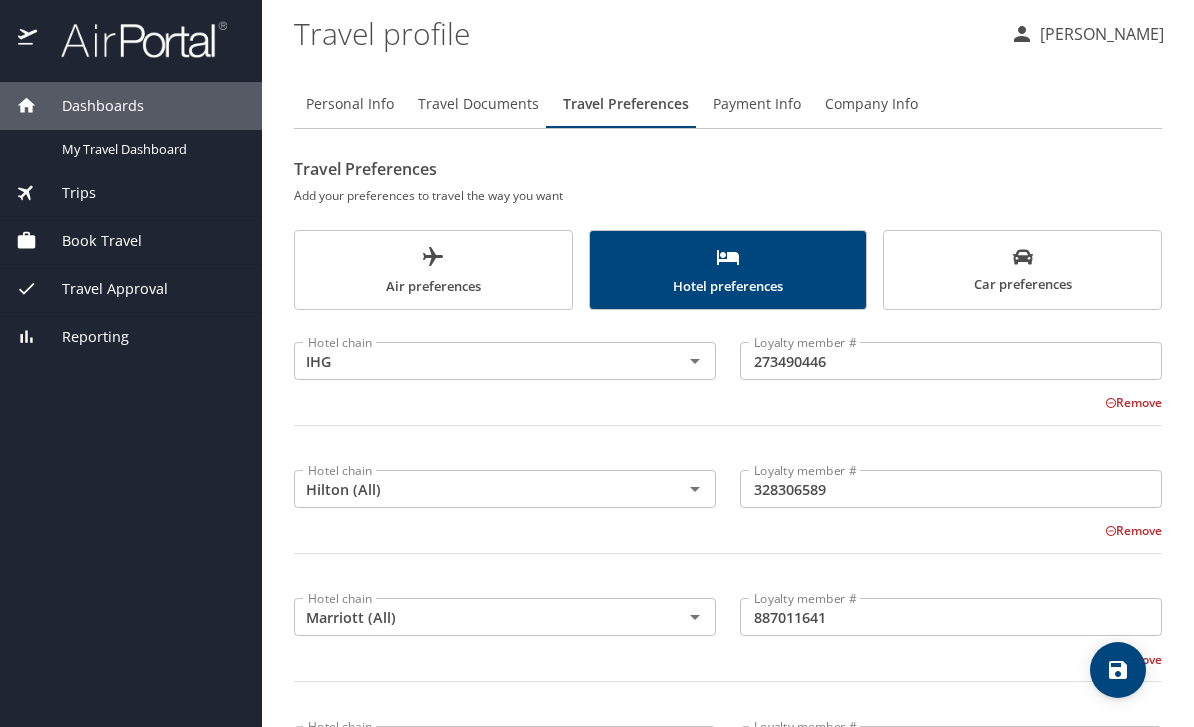 click on "Car preferences" at bounding box center [1022, 271] 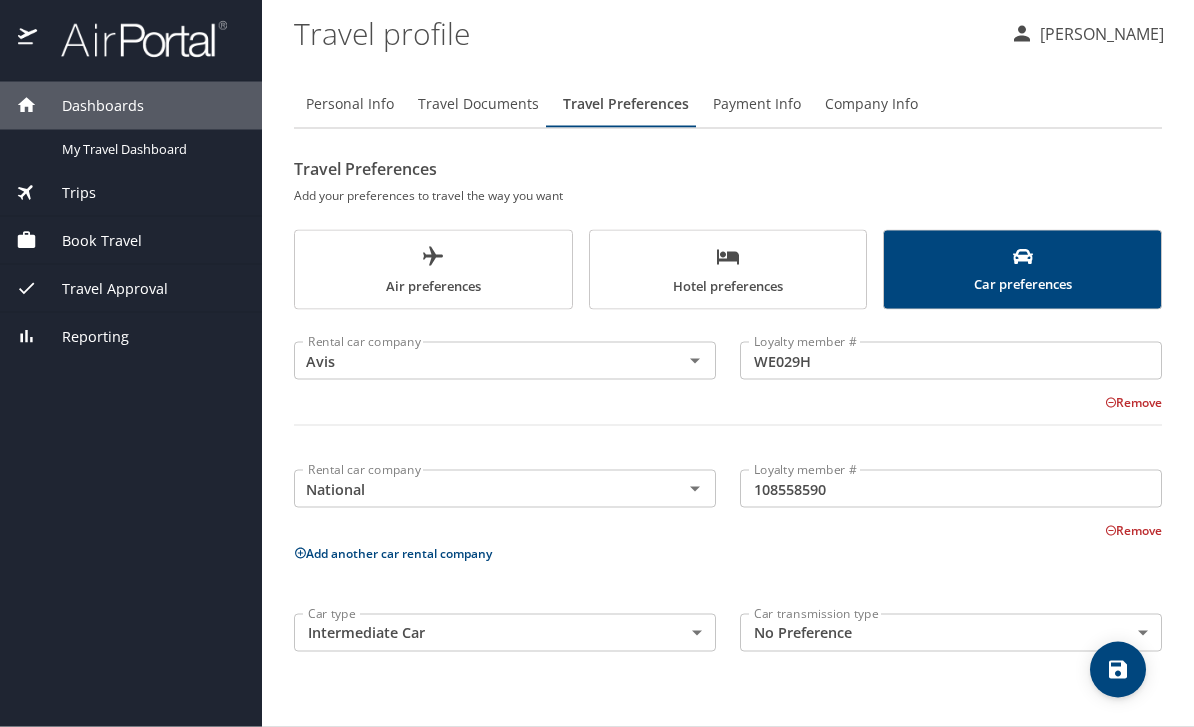 scroll, scrollTop: 0, scrollLeft: 0, axis: both 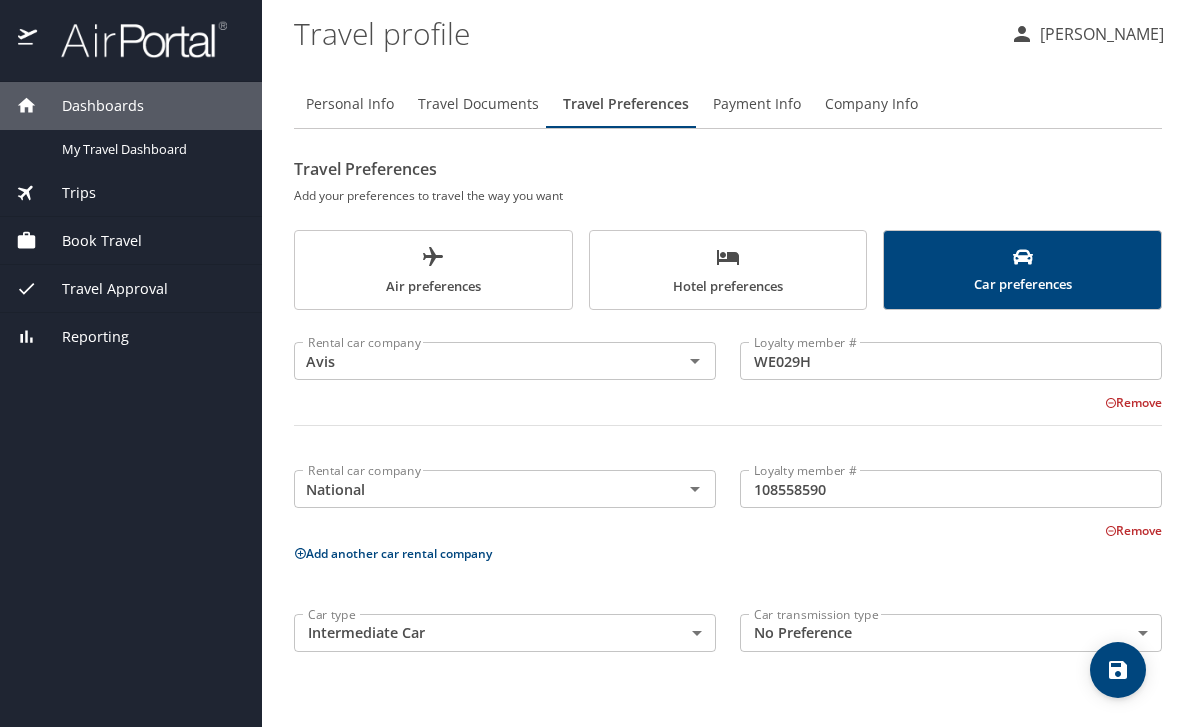 click on "Personal Info" at bounding box center [350, 104] 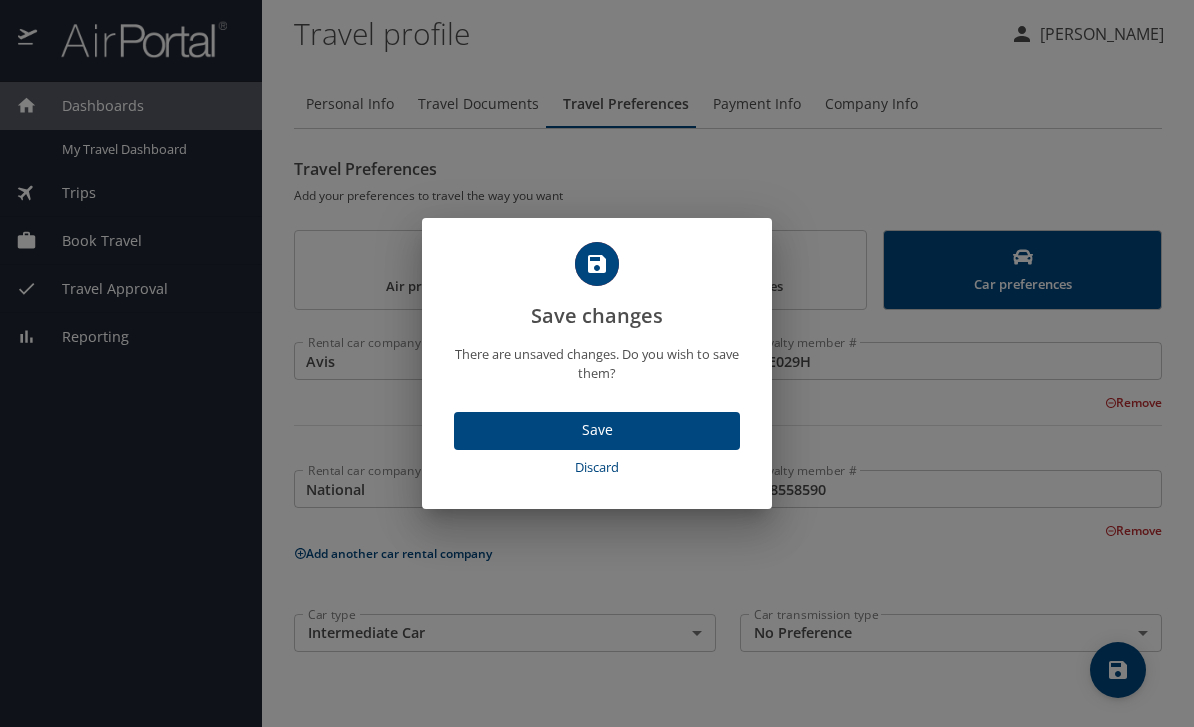 click on "Save" at bounding box center [597, 430] 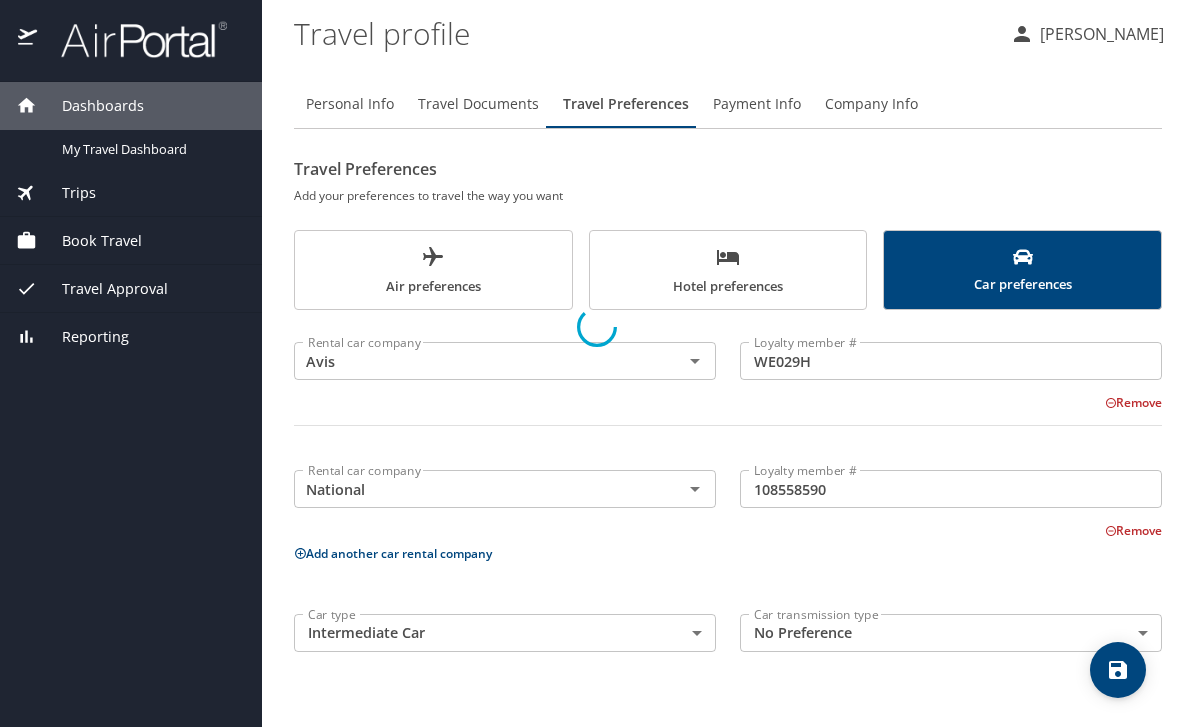 select on "US" 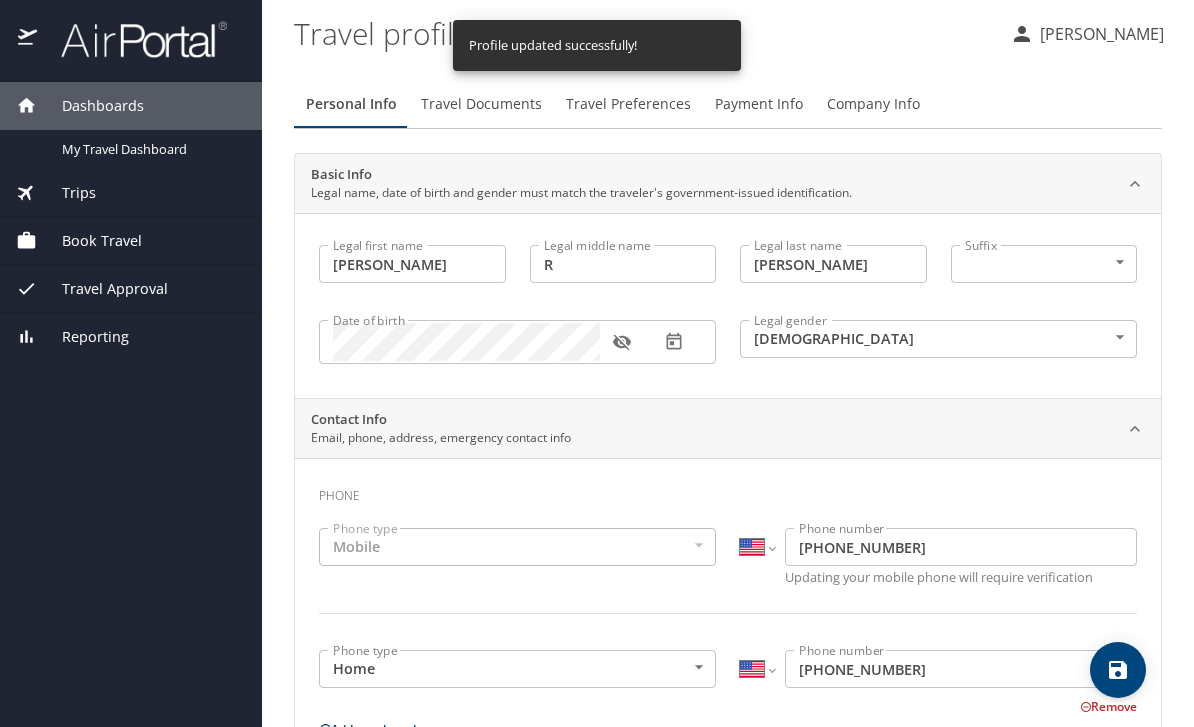 select on "US" 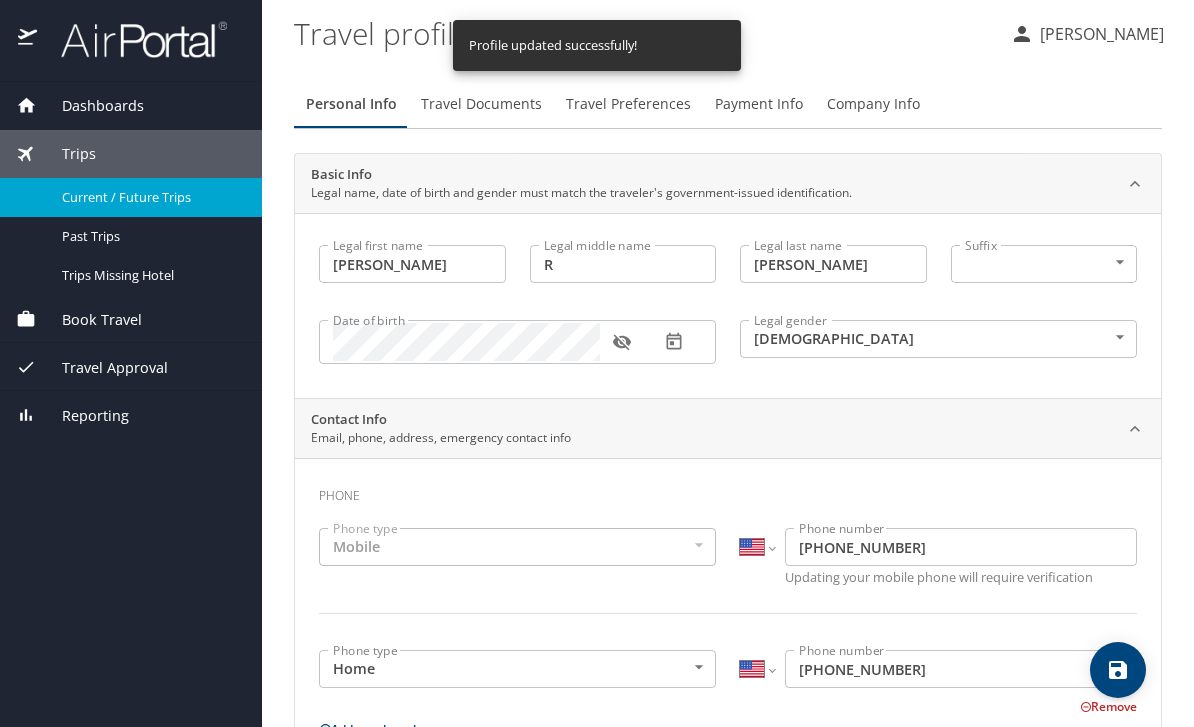 click on "Current / Future Trips" at bounding box center [150, 197] 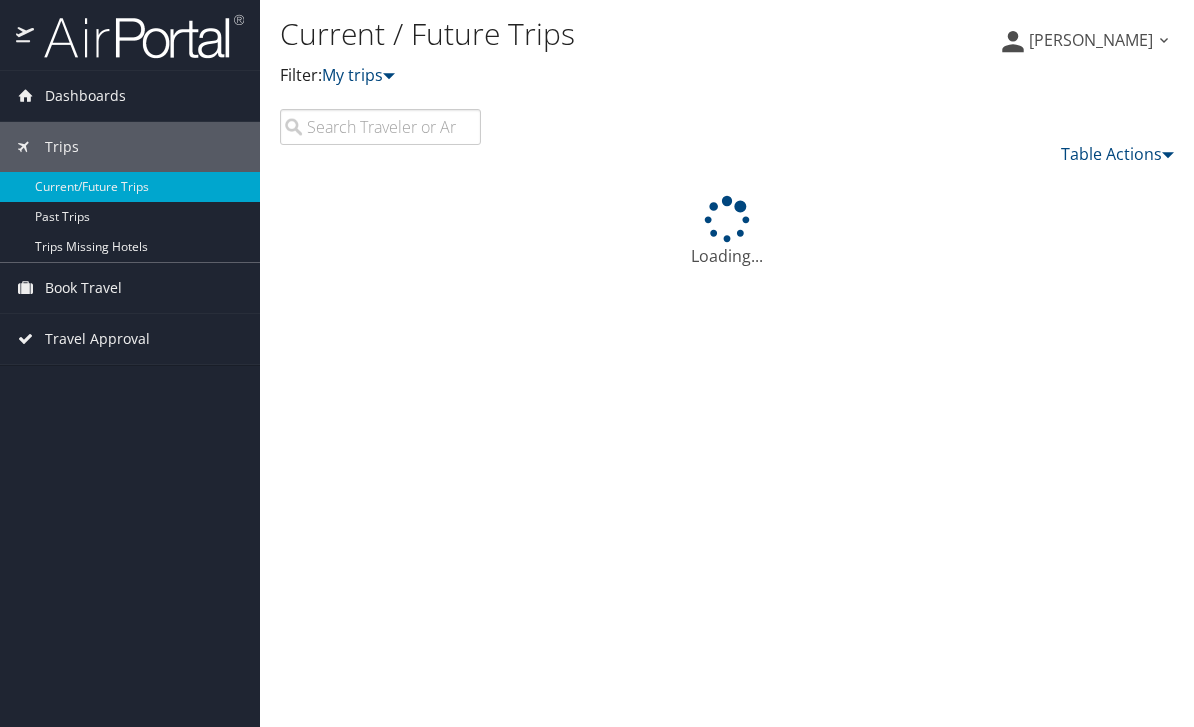 scroll, scrollTop: 0, scrollLeft: 0, axis: both 